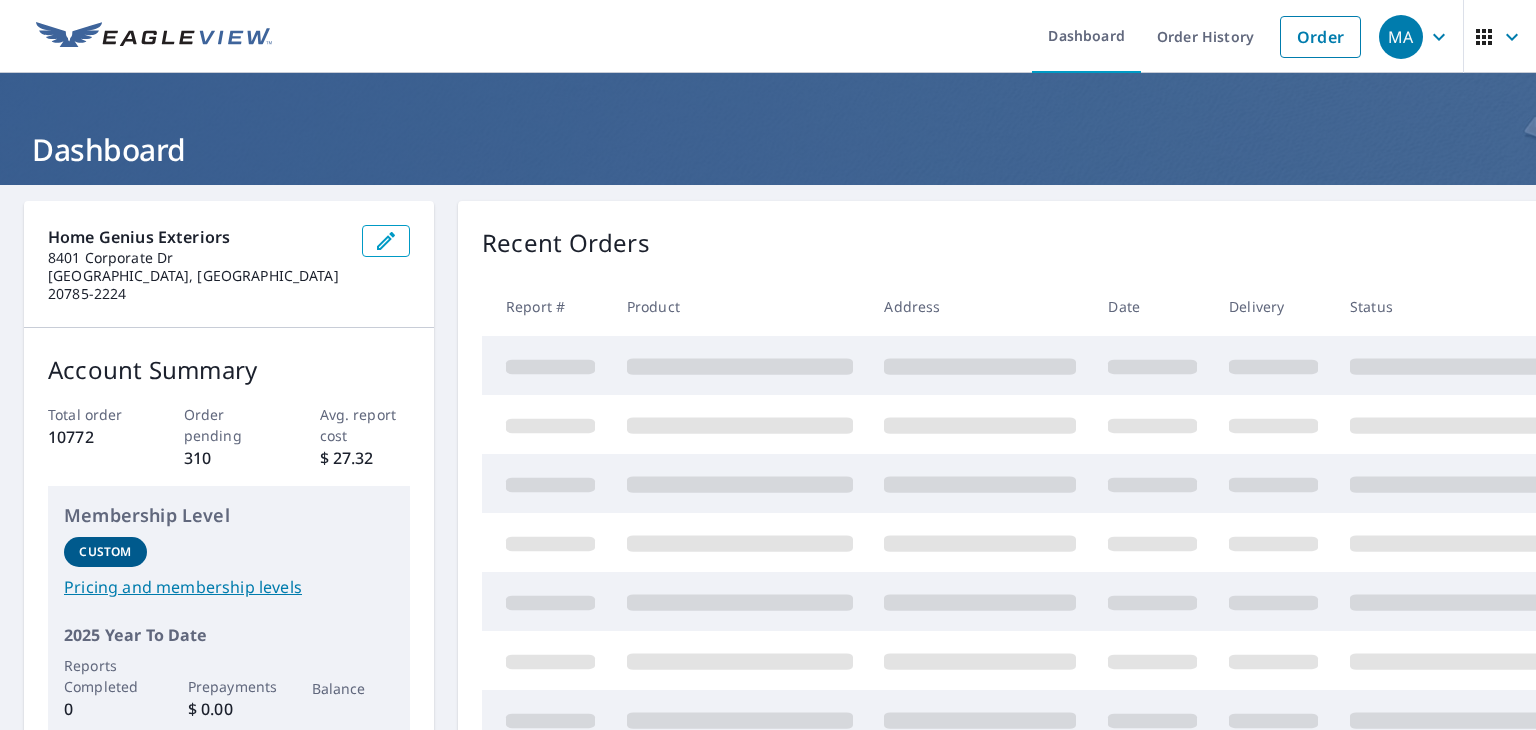 scroll, scrollTop: 0, scrollLeft: 0, axis: both 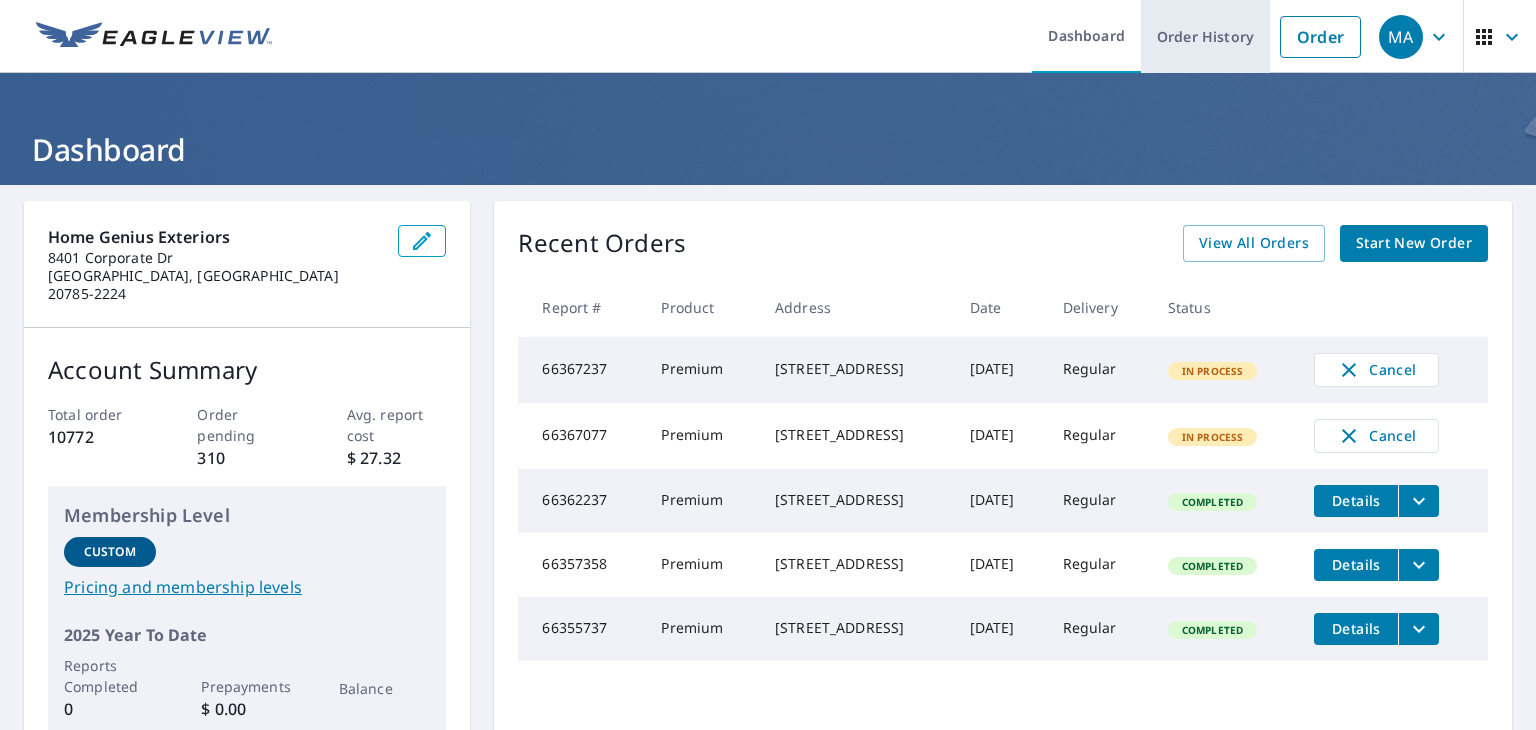 click on "Order History" at bounding box center (1205, 36) 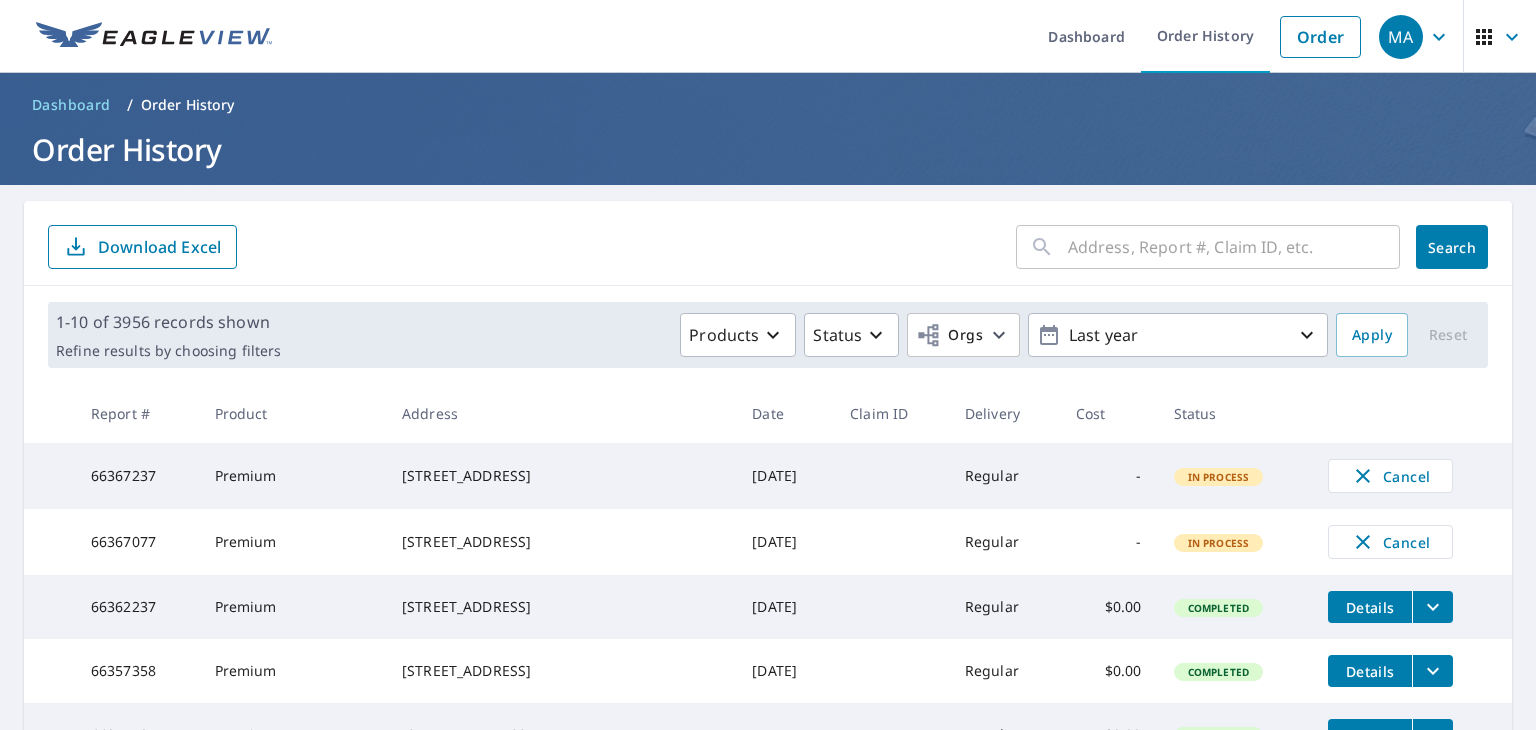 click at bounding box center [1234, 247] 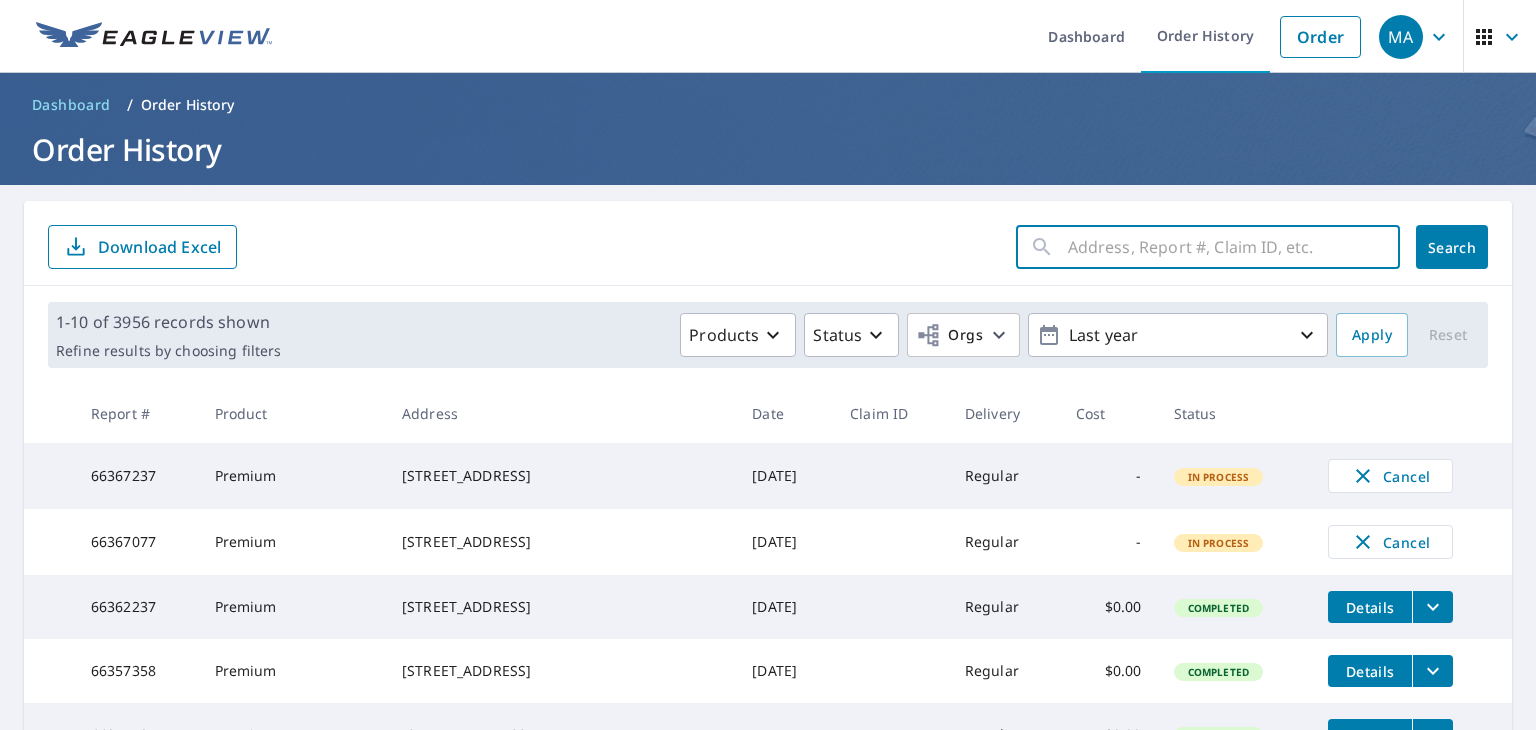 paste on "[STREET_ADDRESS]" 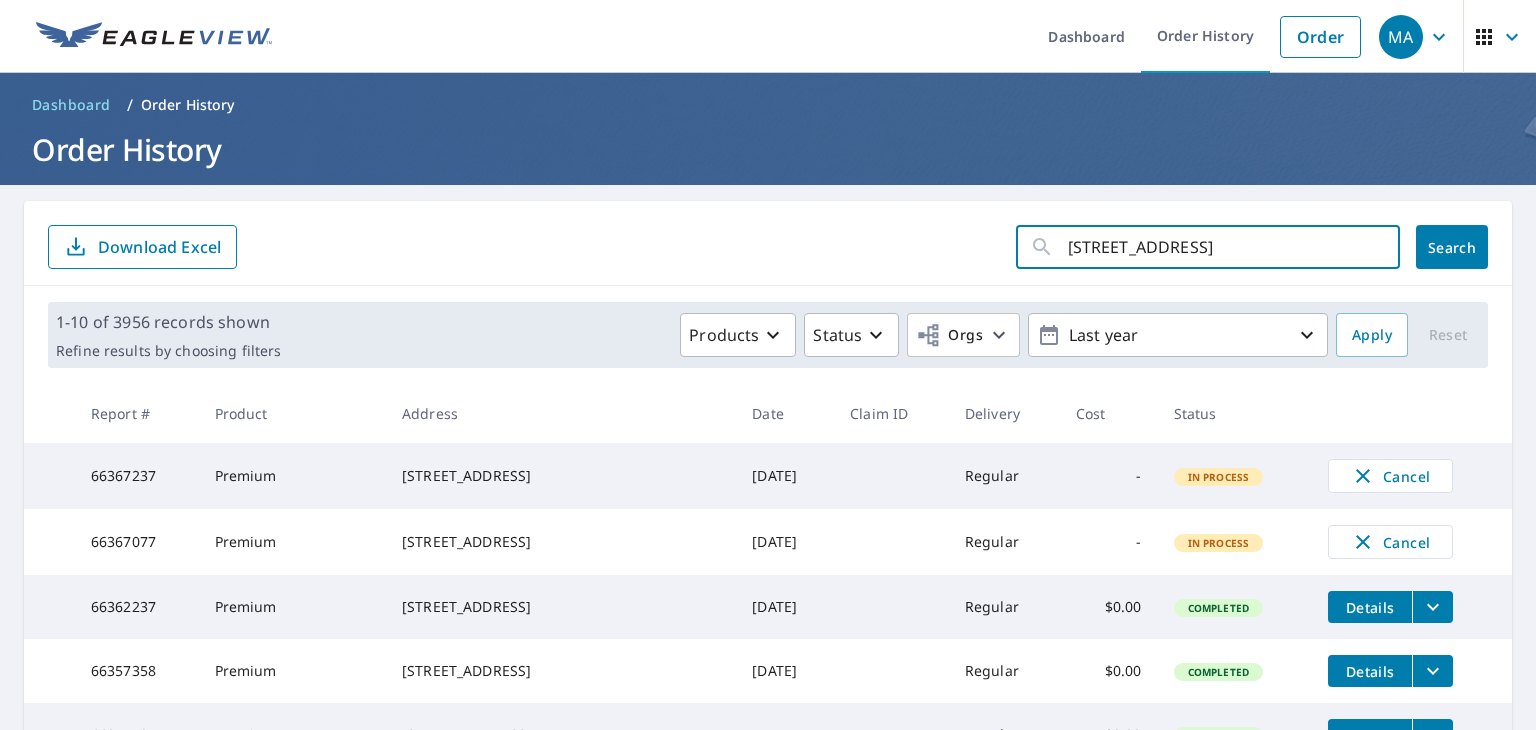 scroll, scrollTop: 0, scrollLeft: 84, axis: horizontal 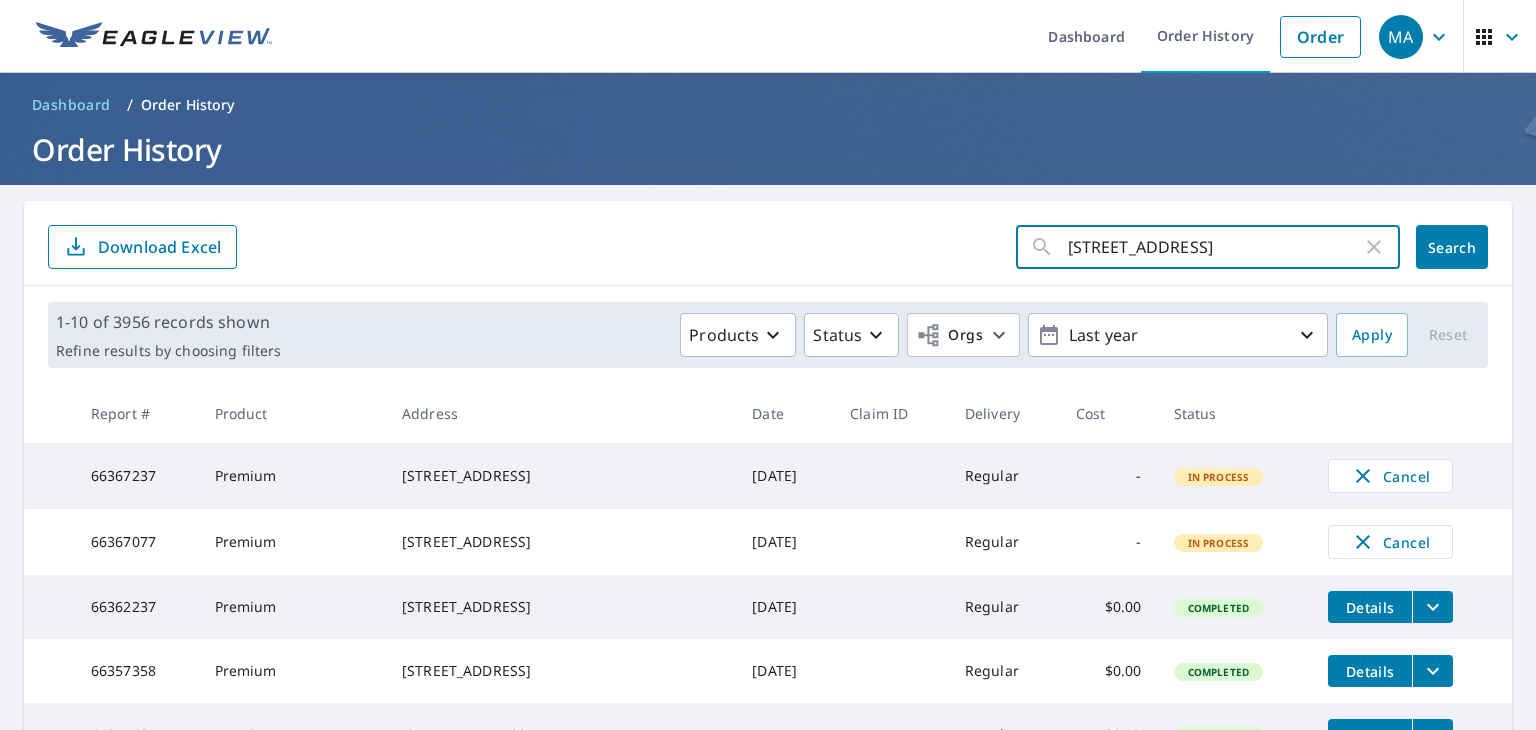 click on "Search" 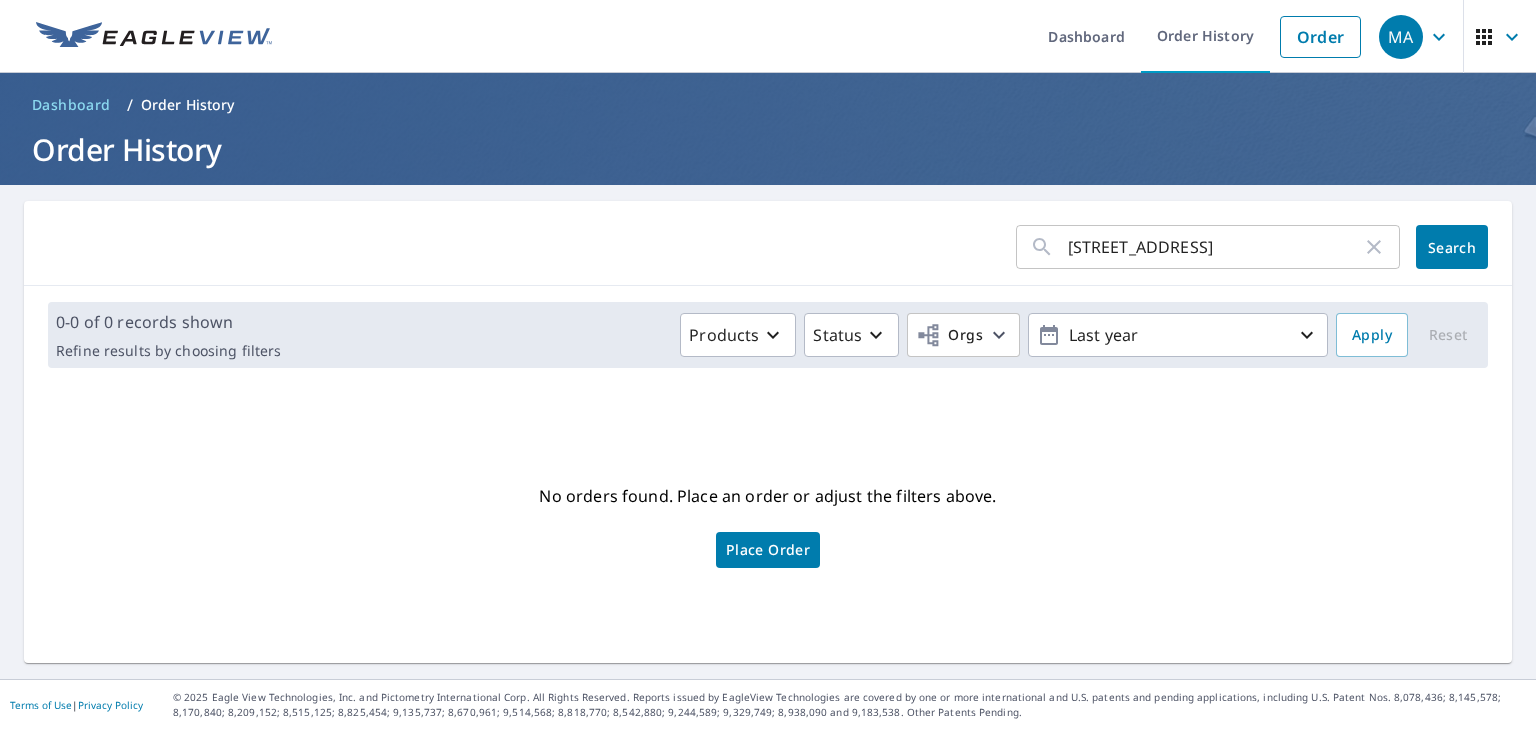 click on "Place Order" at bounding box center (768, 550) 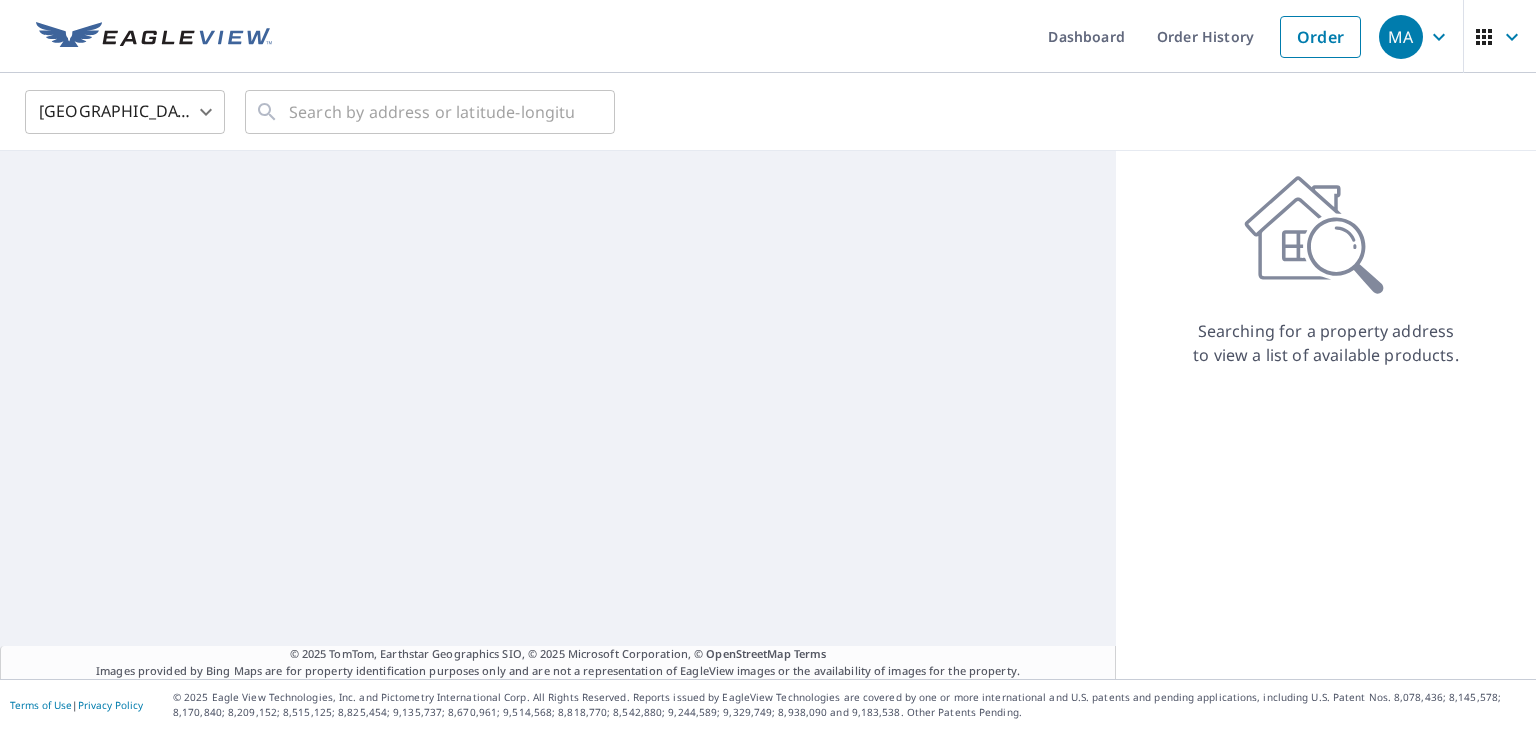 scroll, scrollTop: 0, scrollLeft: 0, axis: both 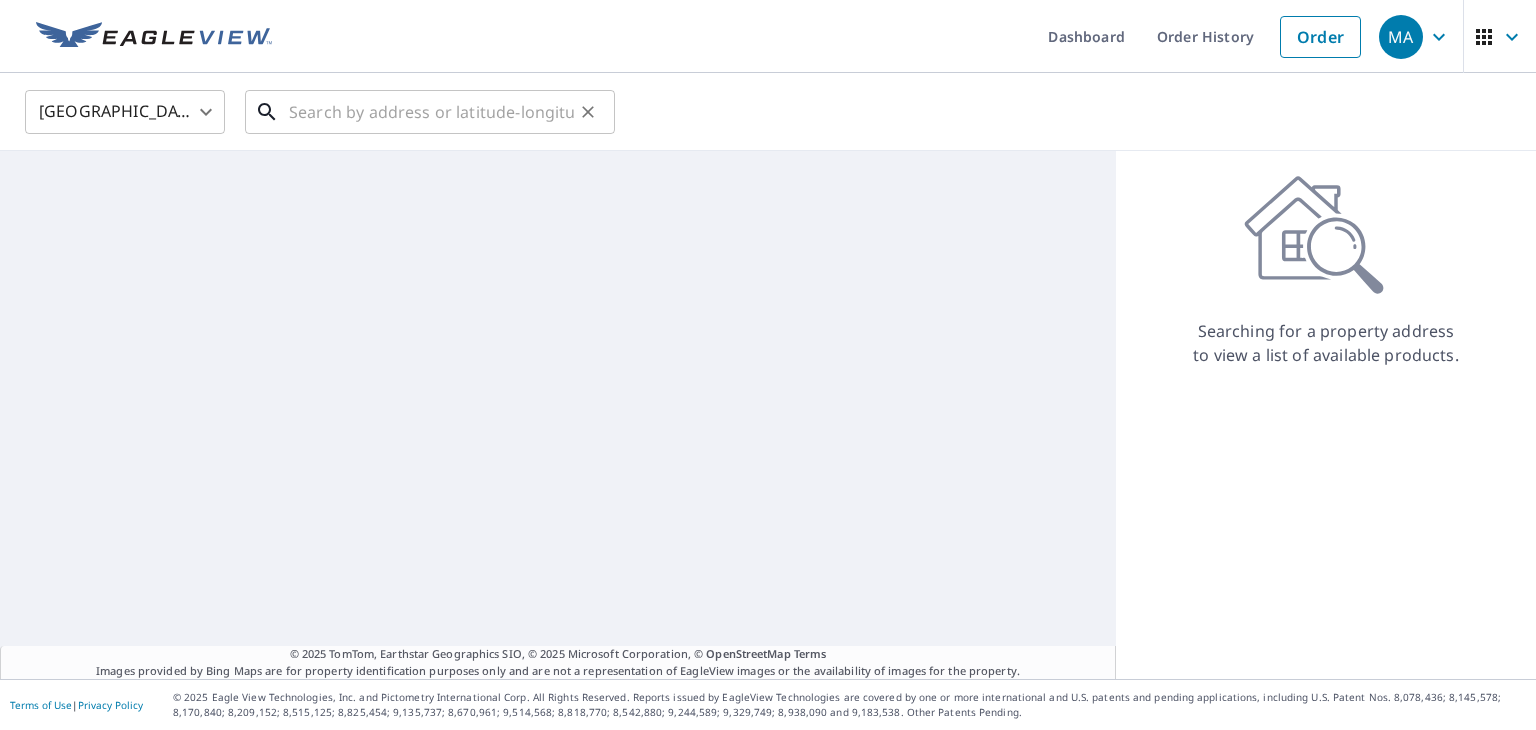click at bounding box center (431, 112) 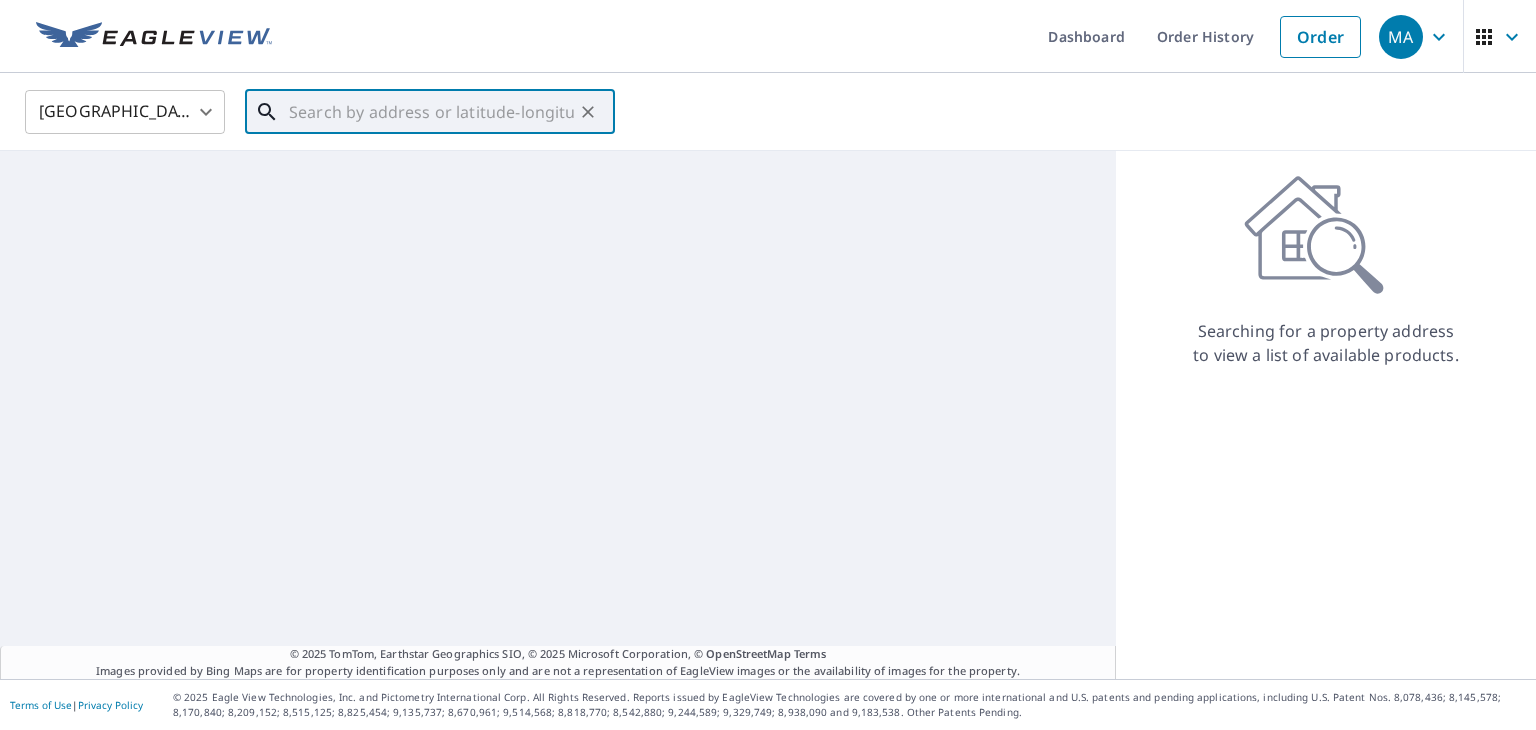 paste on "[STREET_ADDRESS]" 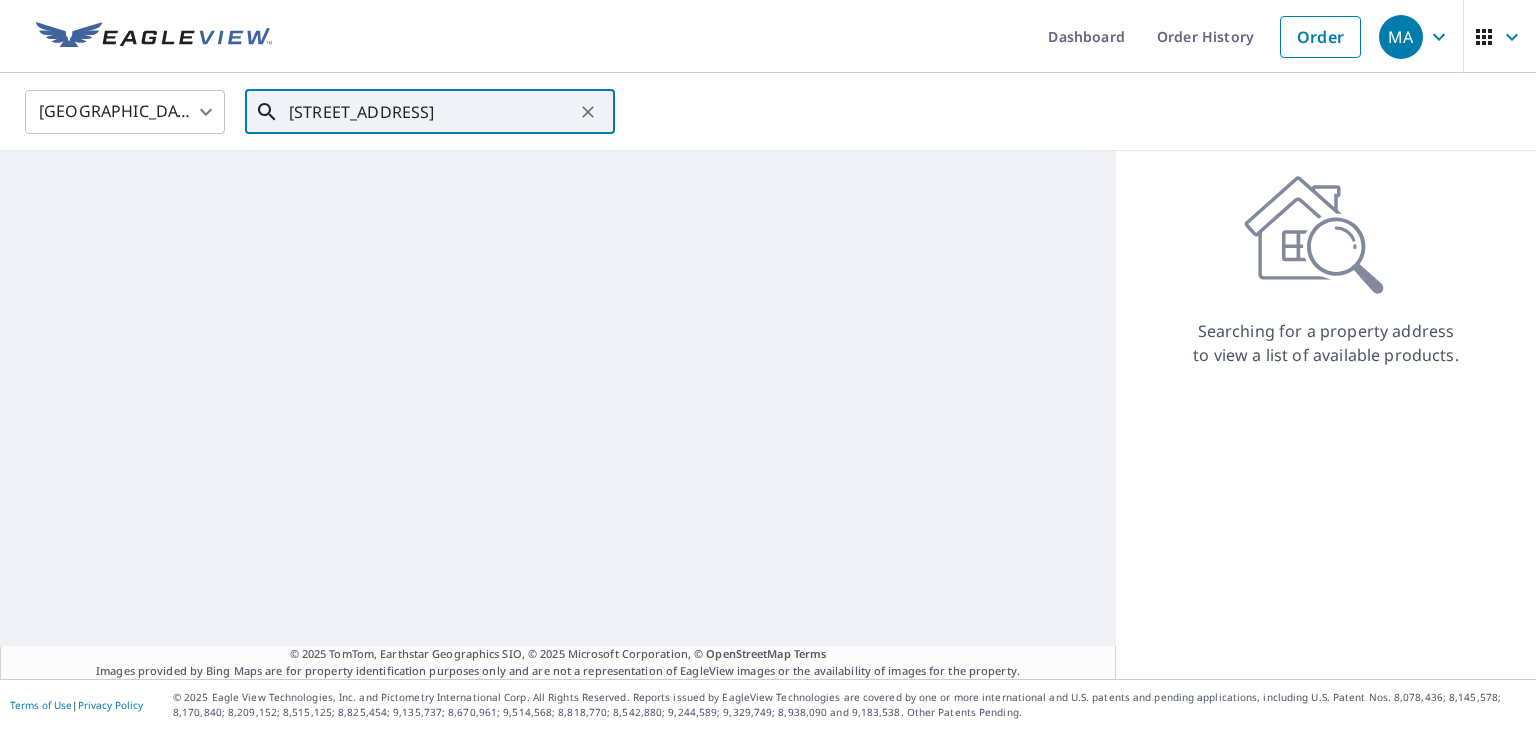 scroll, scrollTop: 0, scrollLeft: 93, axis: horizontal 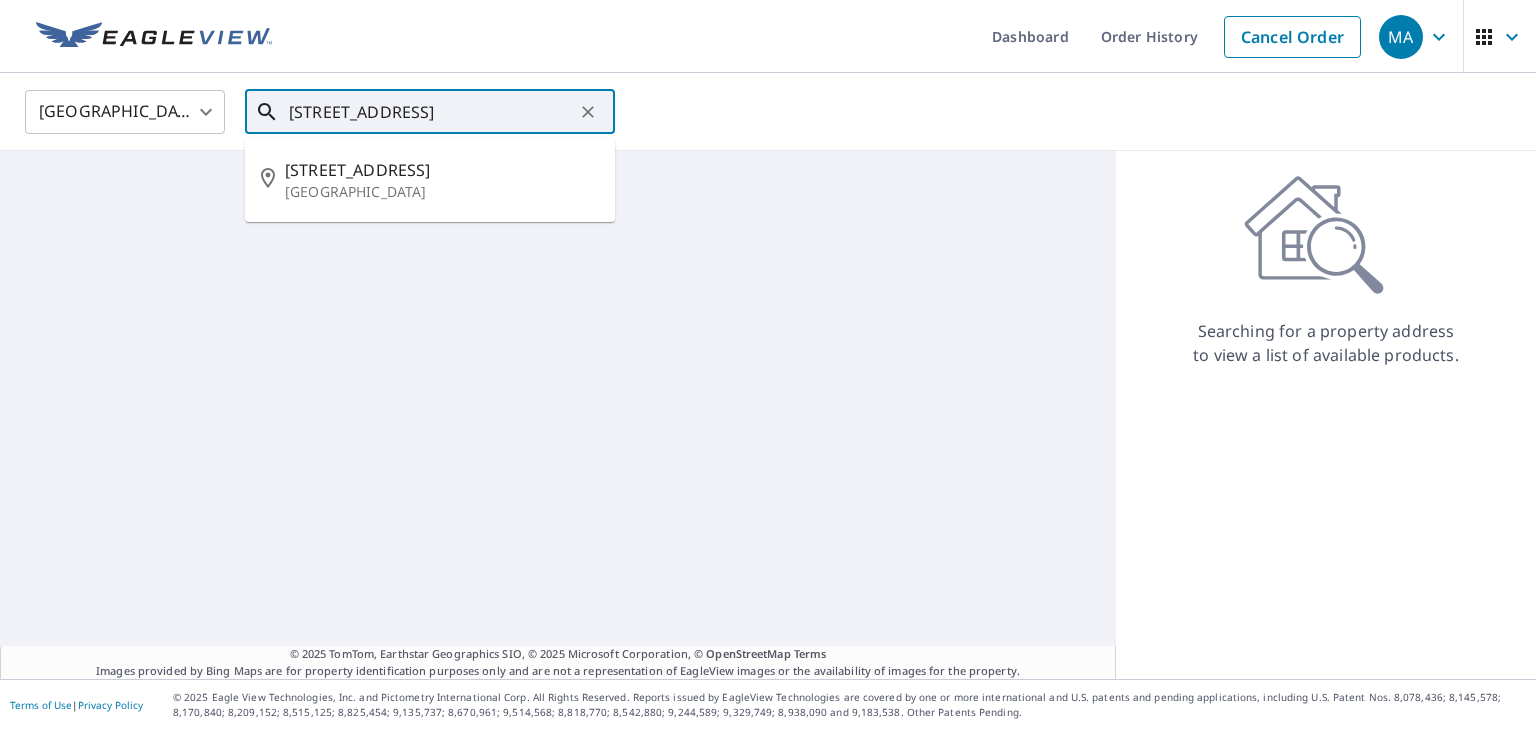 type on "[STREET_ADDRESS]" 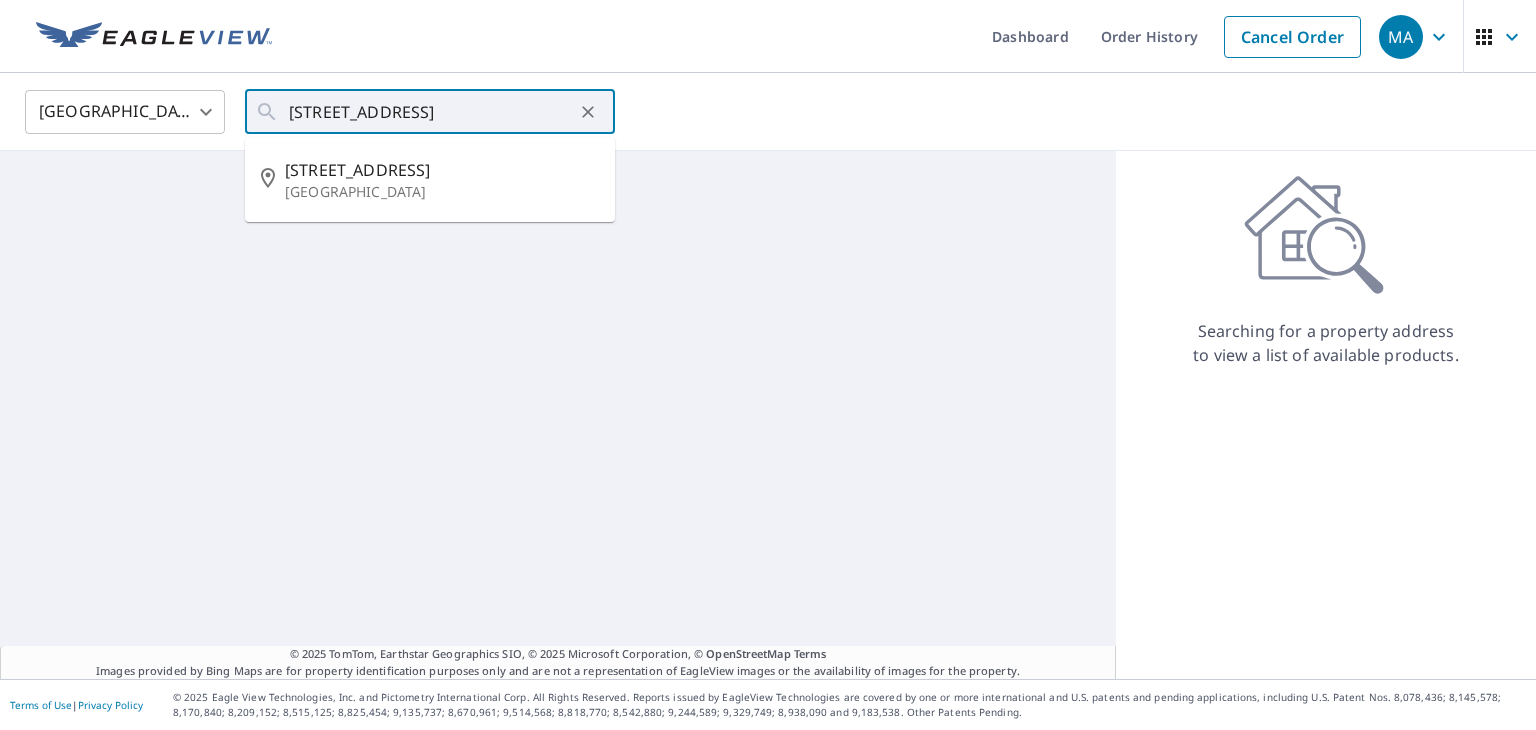 scroll, scrollTop: 0, scrollLeft: 0, axis: both 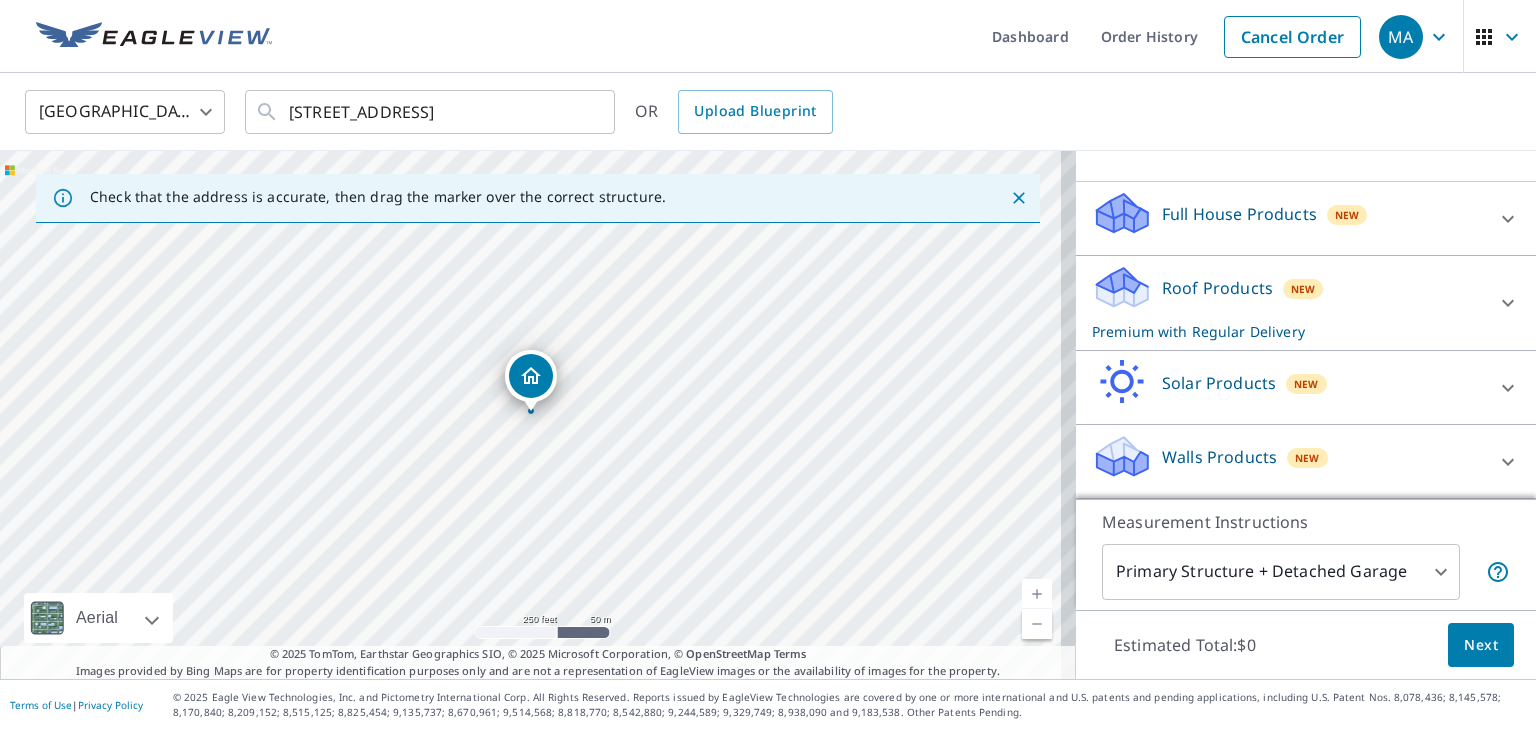 click on "Roof Products New Premium with Regular Delivery" at bounding box center (1288, 303) 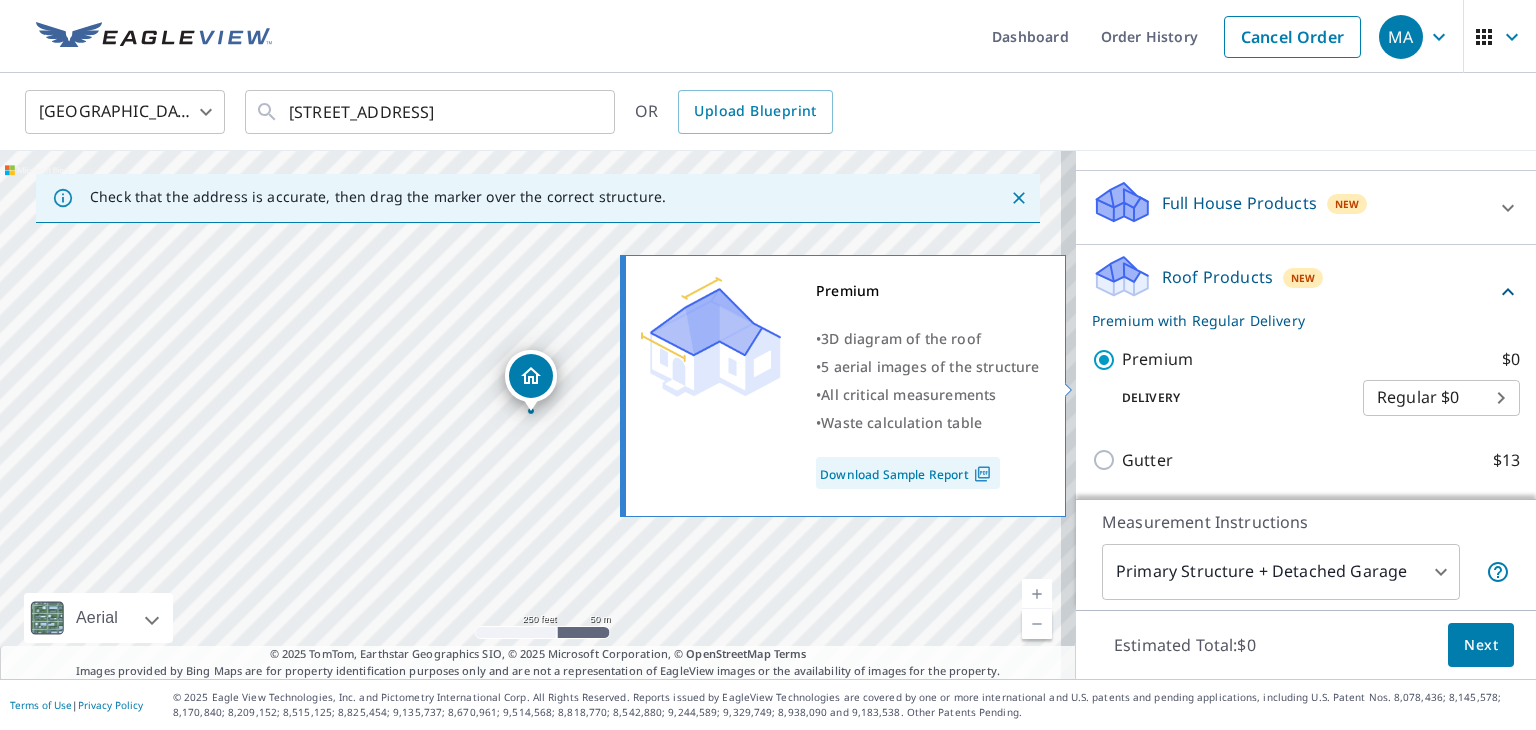 click on "Premium $0" at bounding box center [1107, 360] 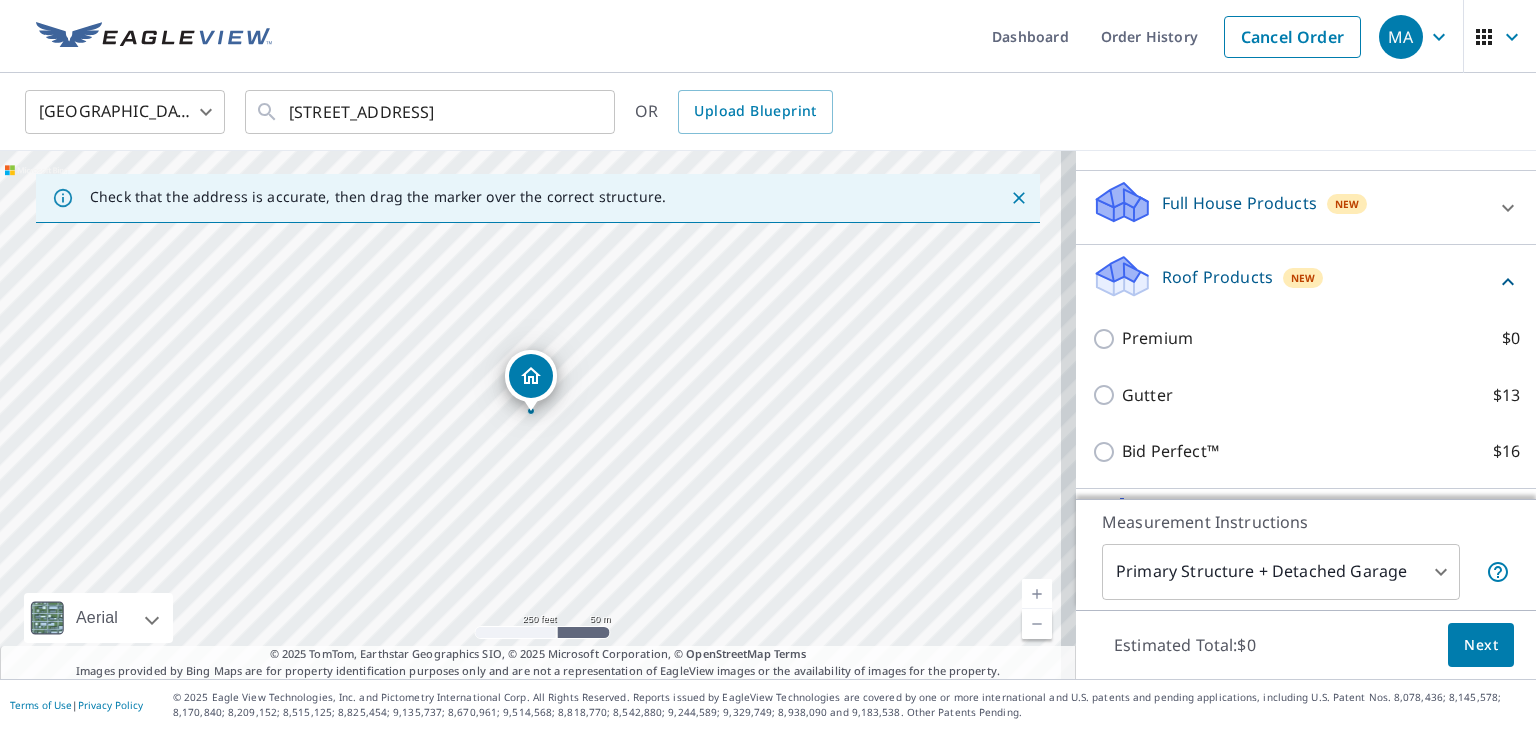 scroll, scrollTop: 347, scrollLeft: 0, axis: vertical 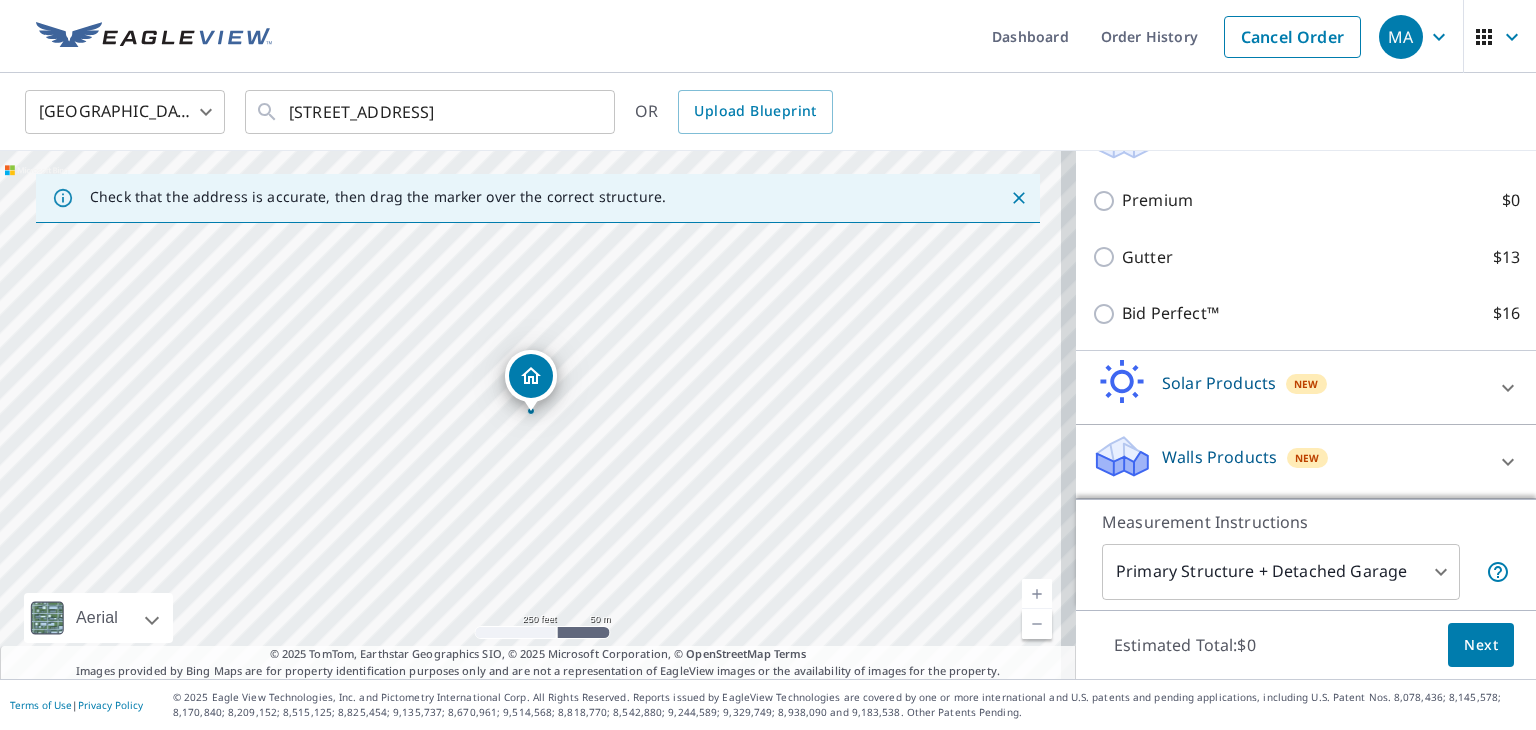 click on "Walls Products" at bounding box center (1219, 457) 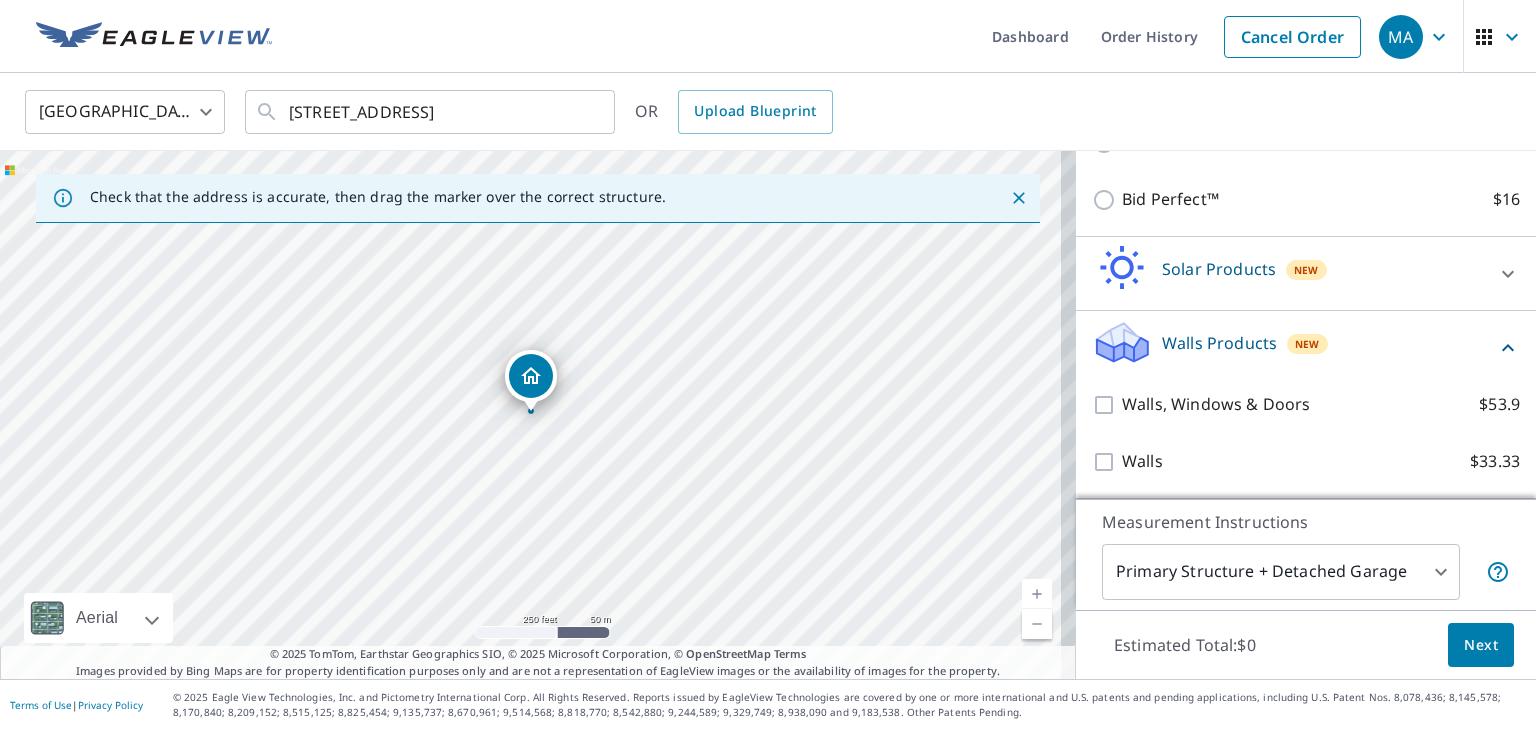 scroll, scrollTop: 460, scrollLeft: 0, axis: vertical 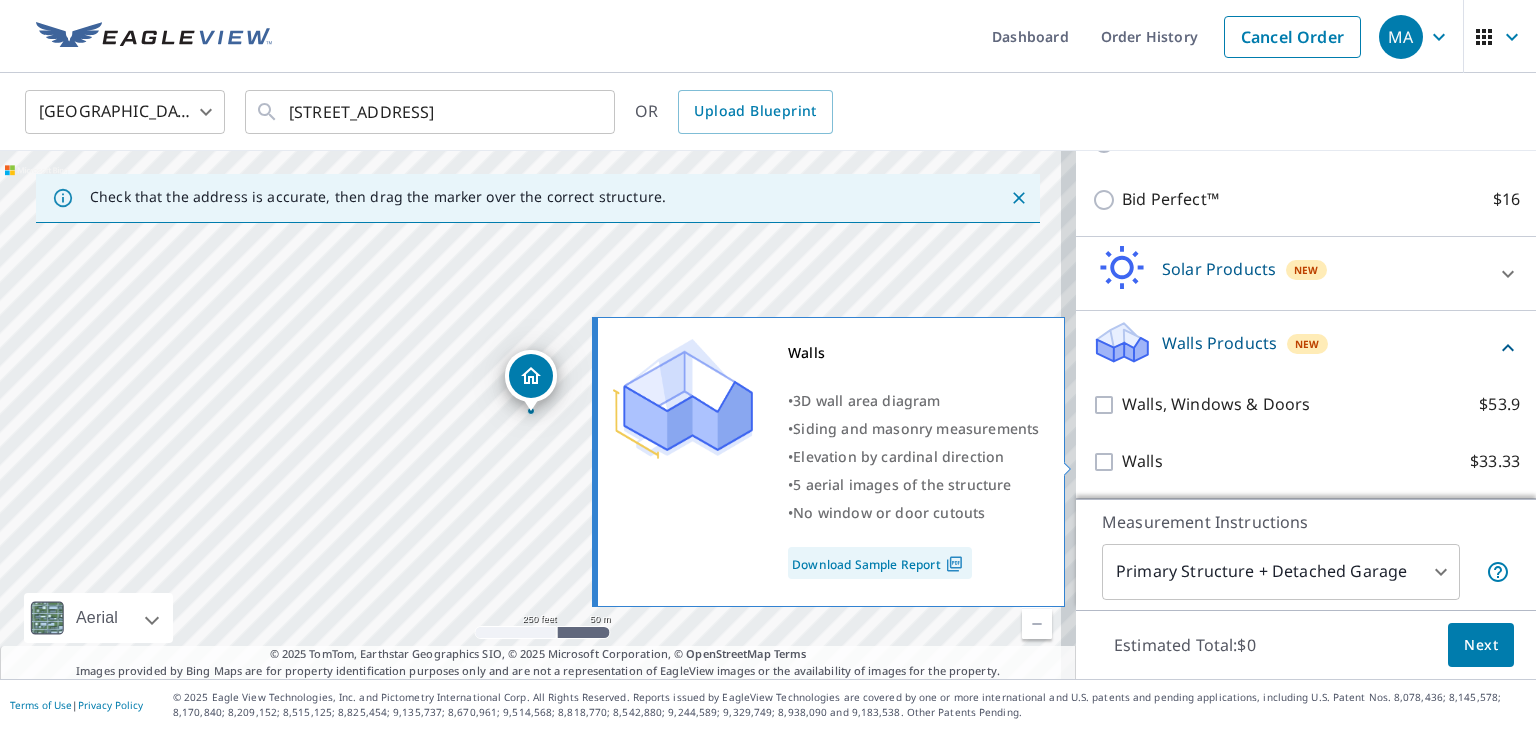 click on "Walls" at bounding box center [1142, 461] 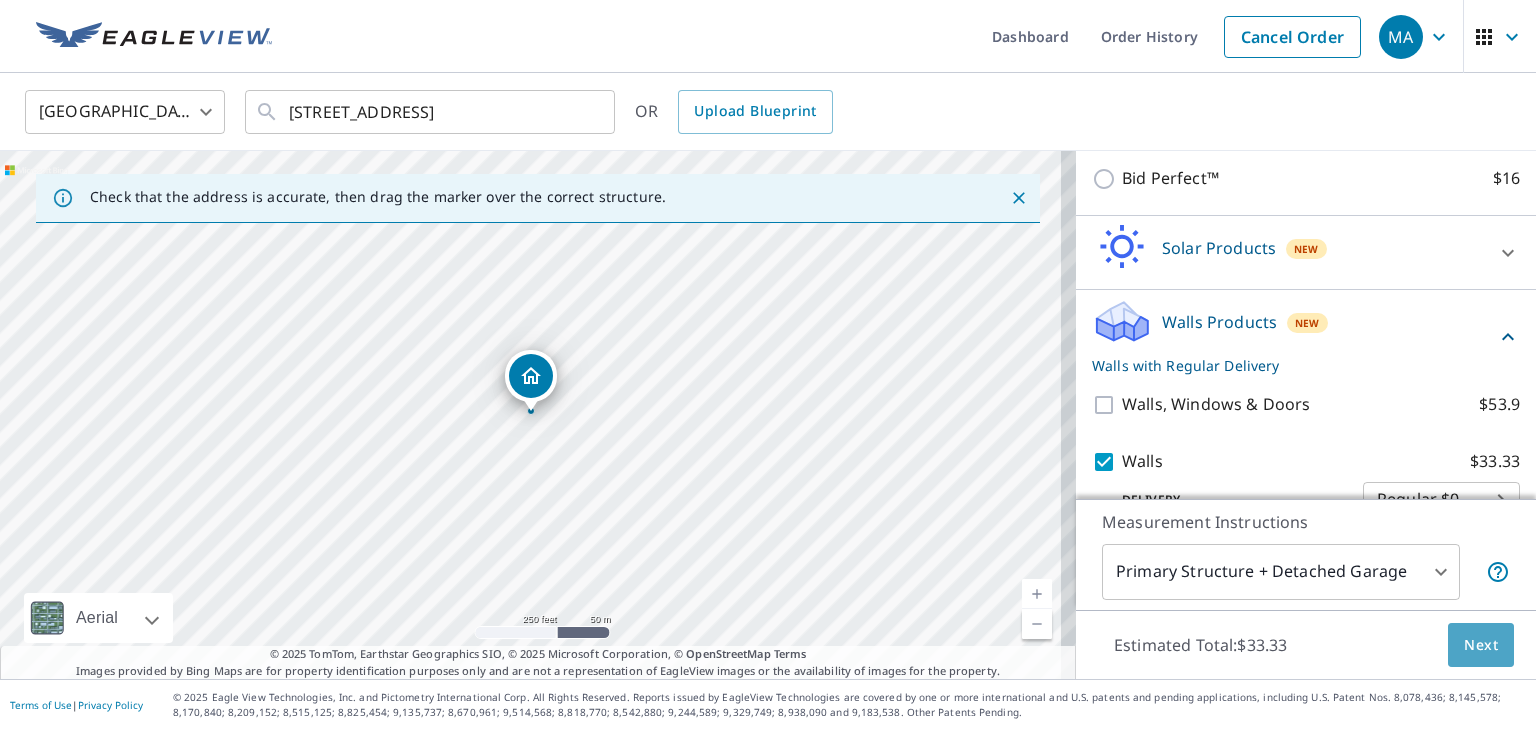 click on "Next" at bounding box center [1481, 645] 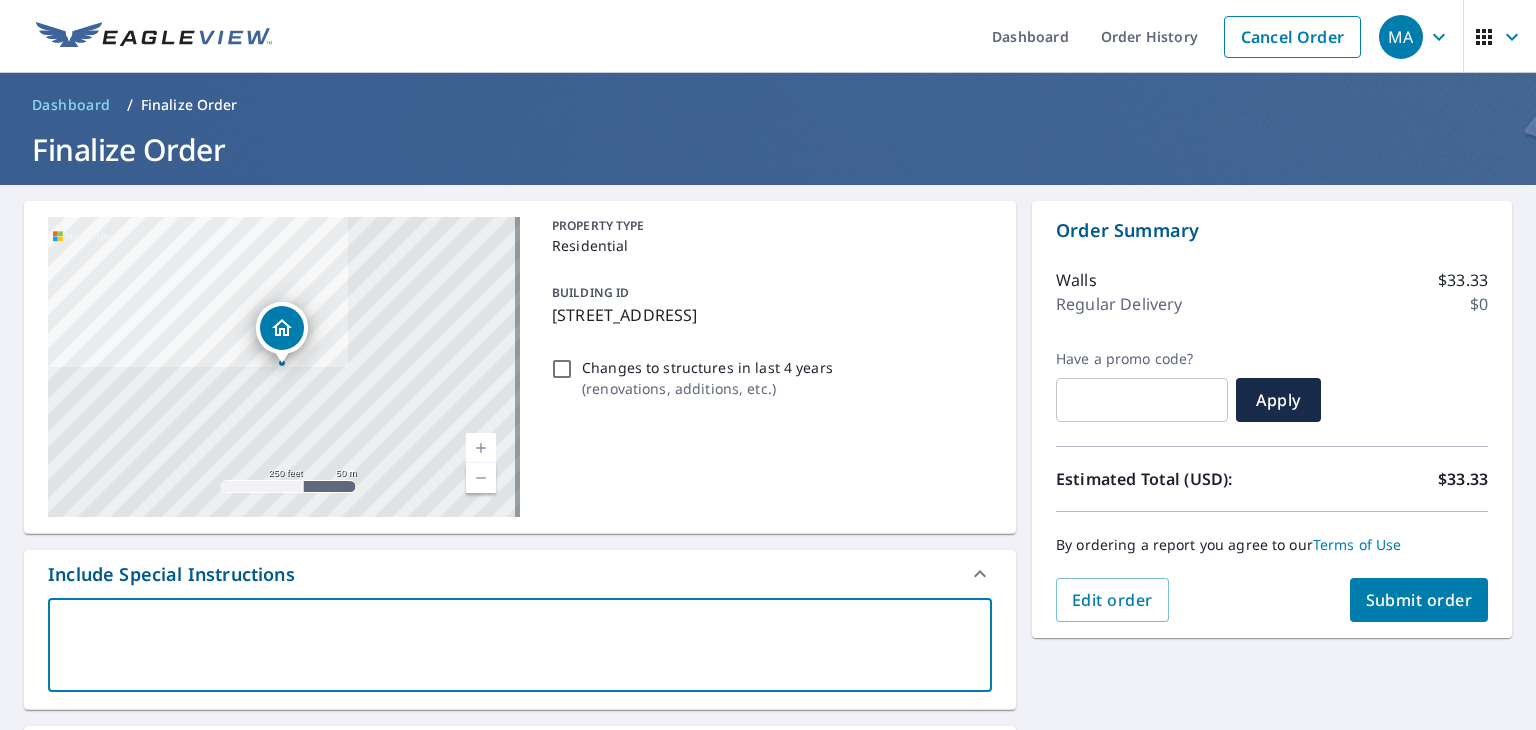 click at bounding box center [520, 645] 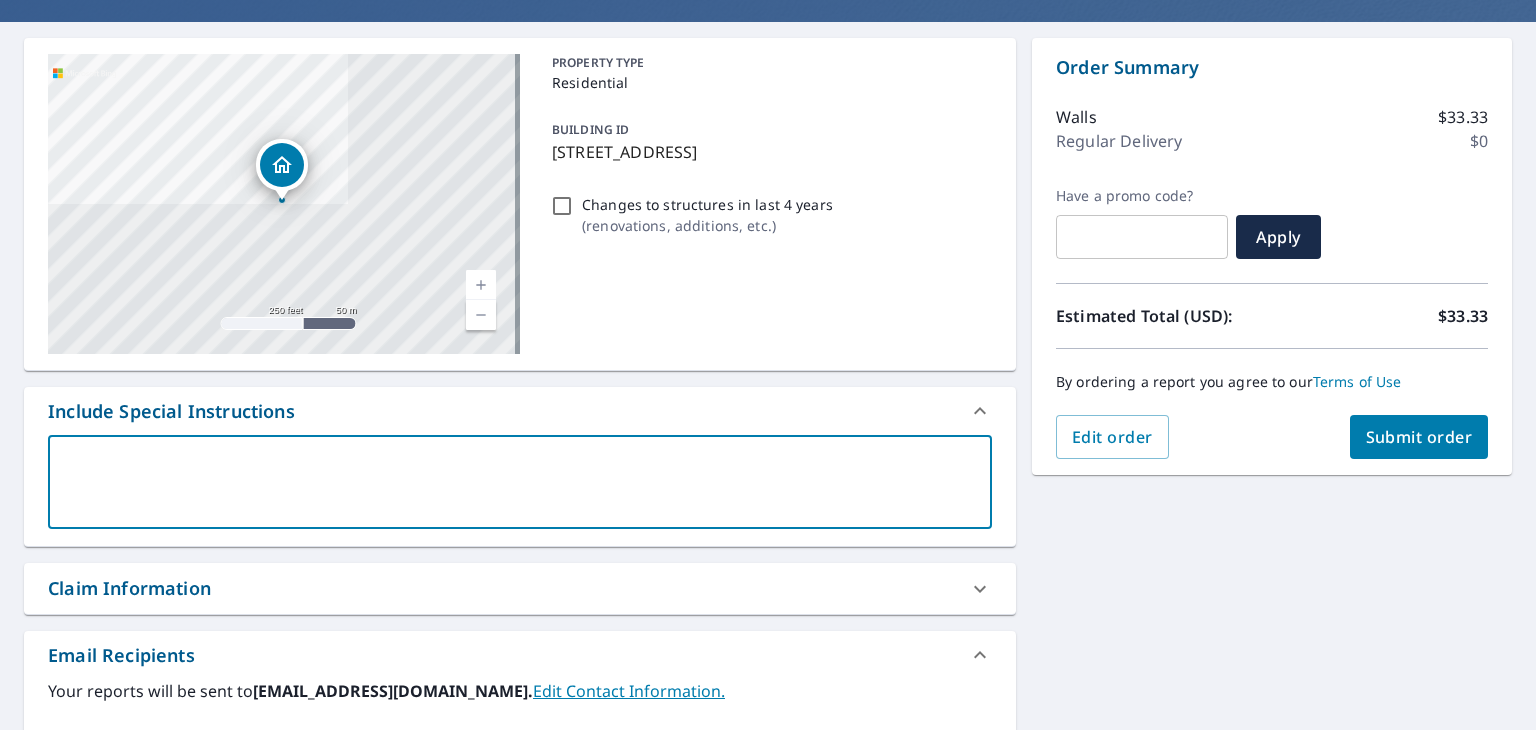 scroll, scrollTop: 400, scrollLeft: 0, axis: vertical 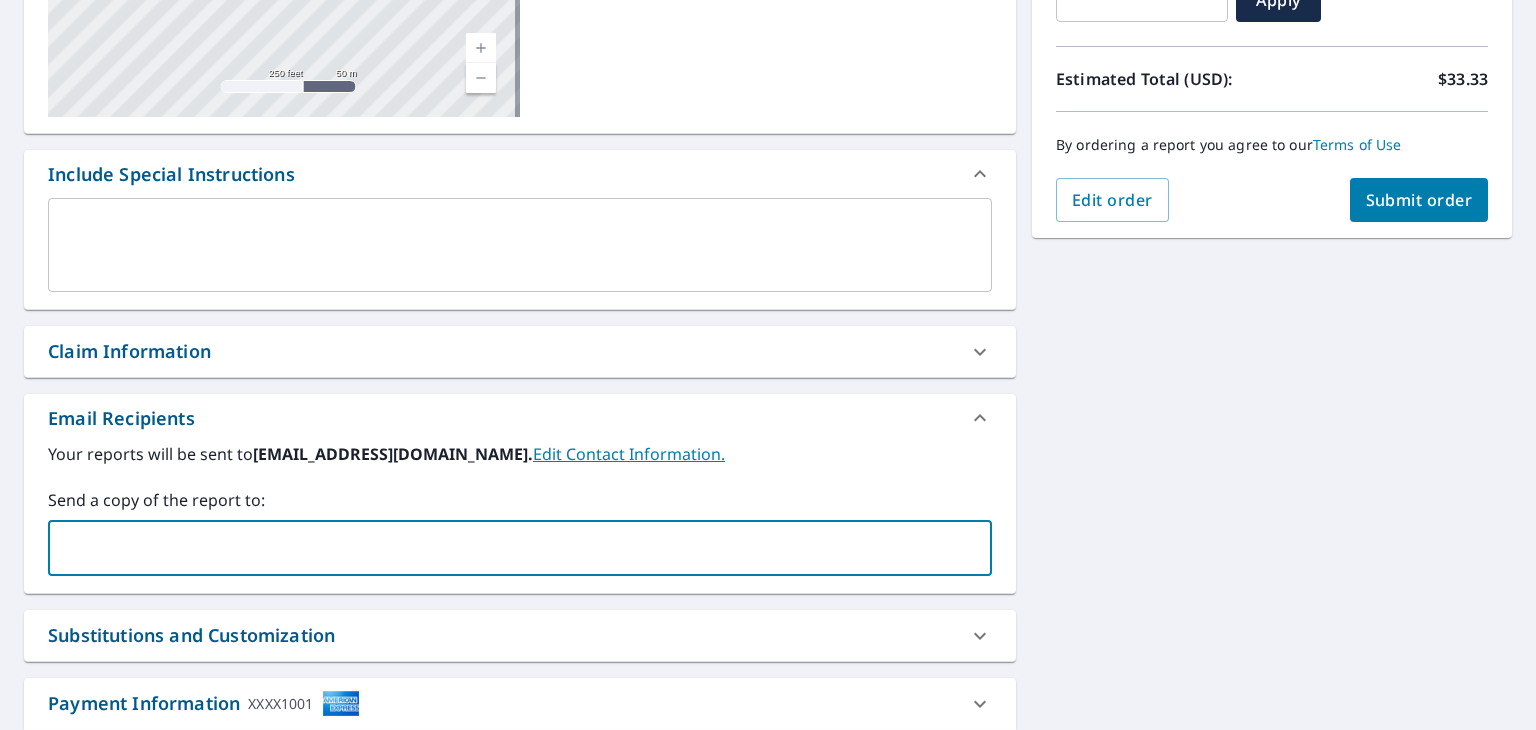 click at bounding box center (505, 548) 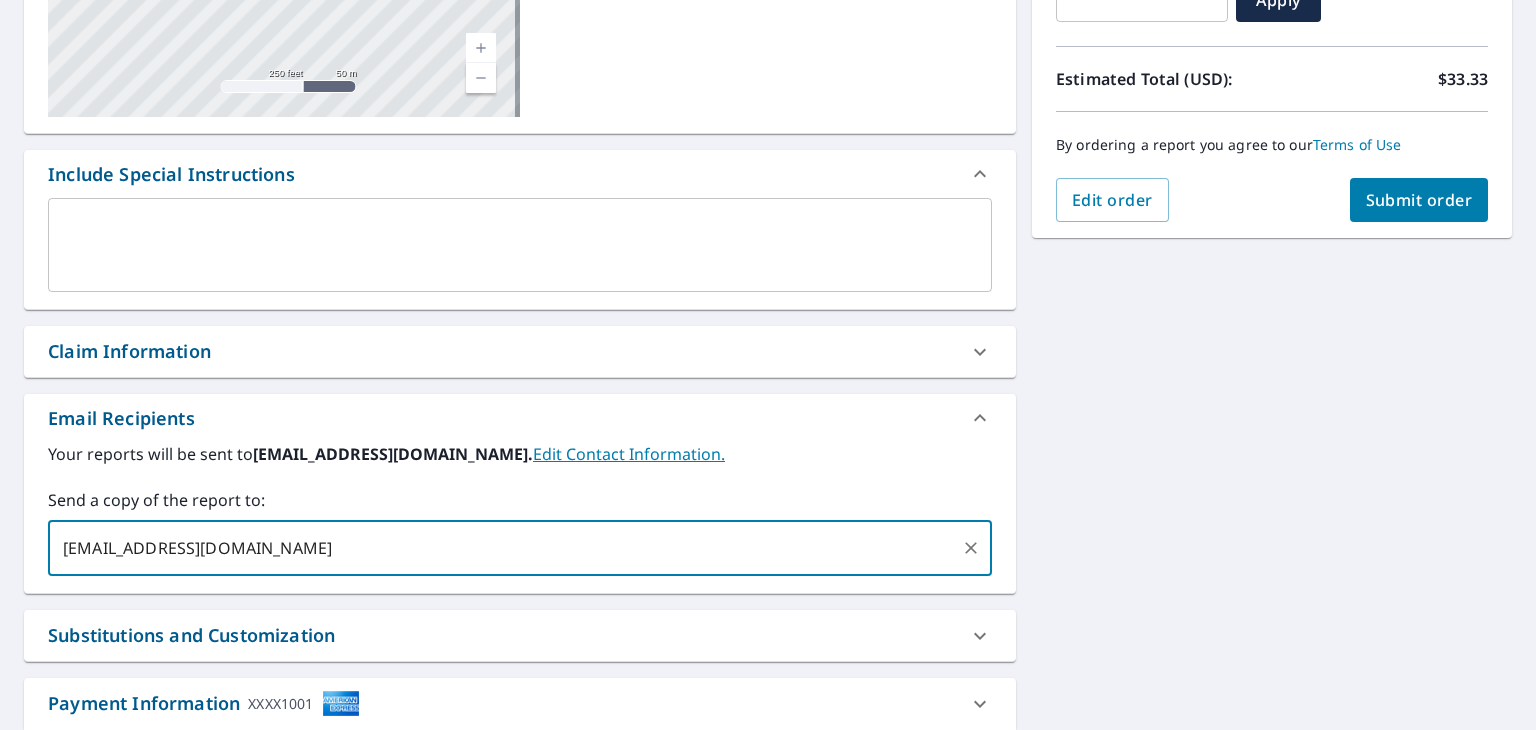type 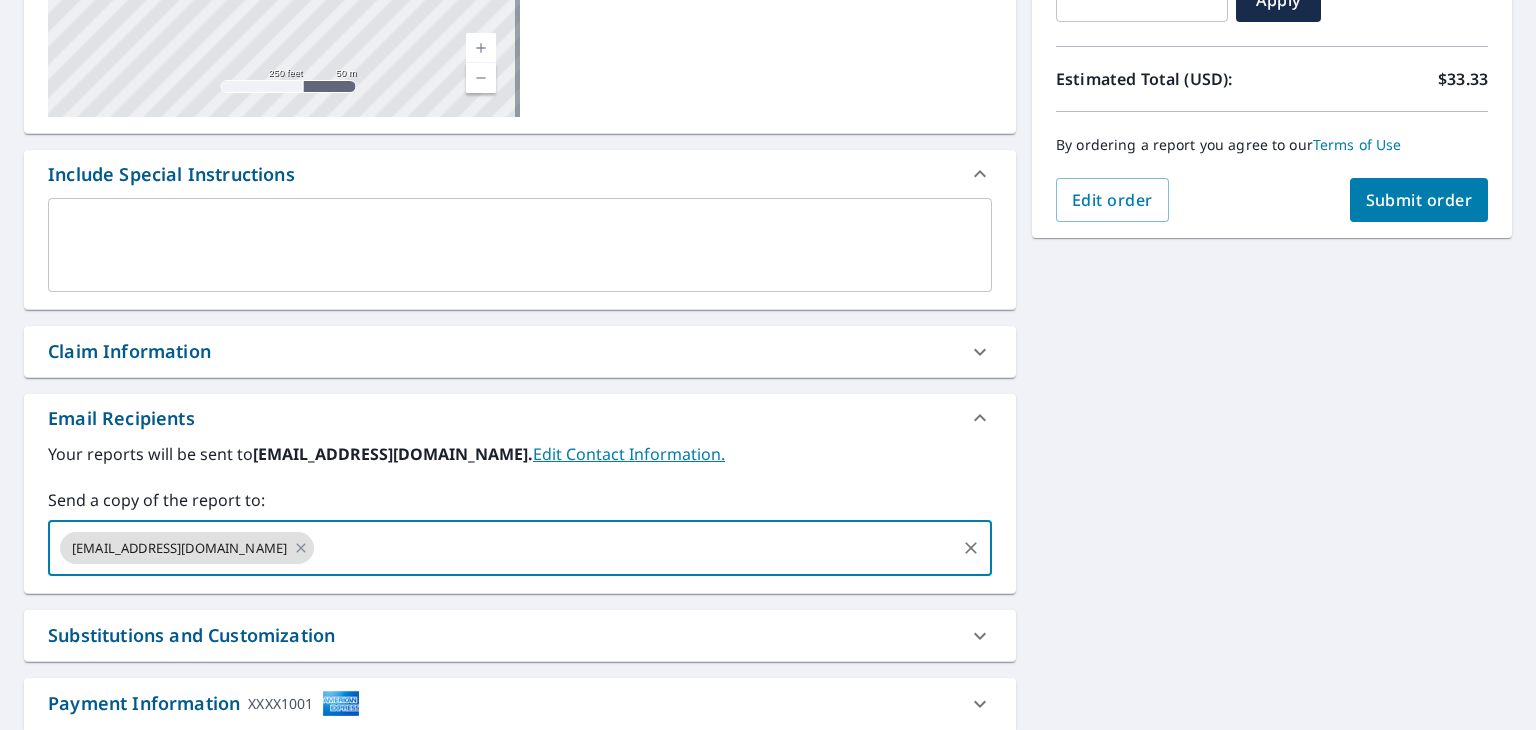 click at bounding box center [635, 548] 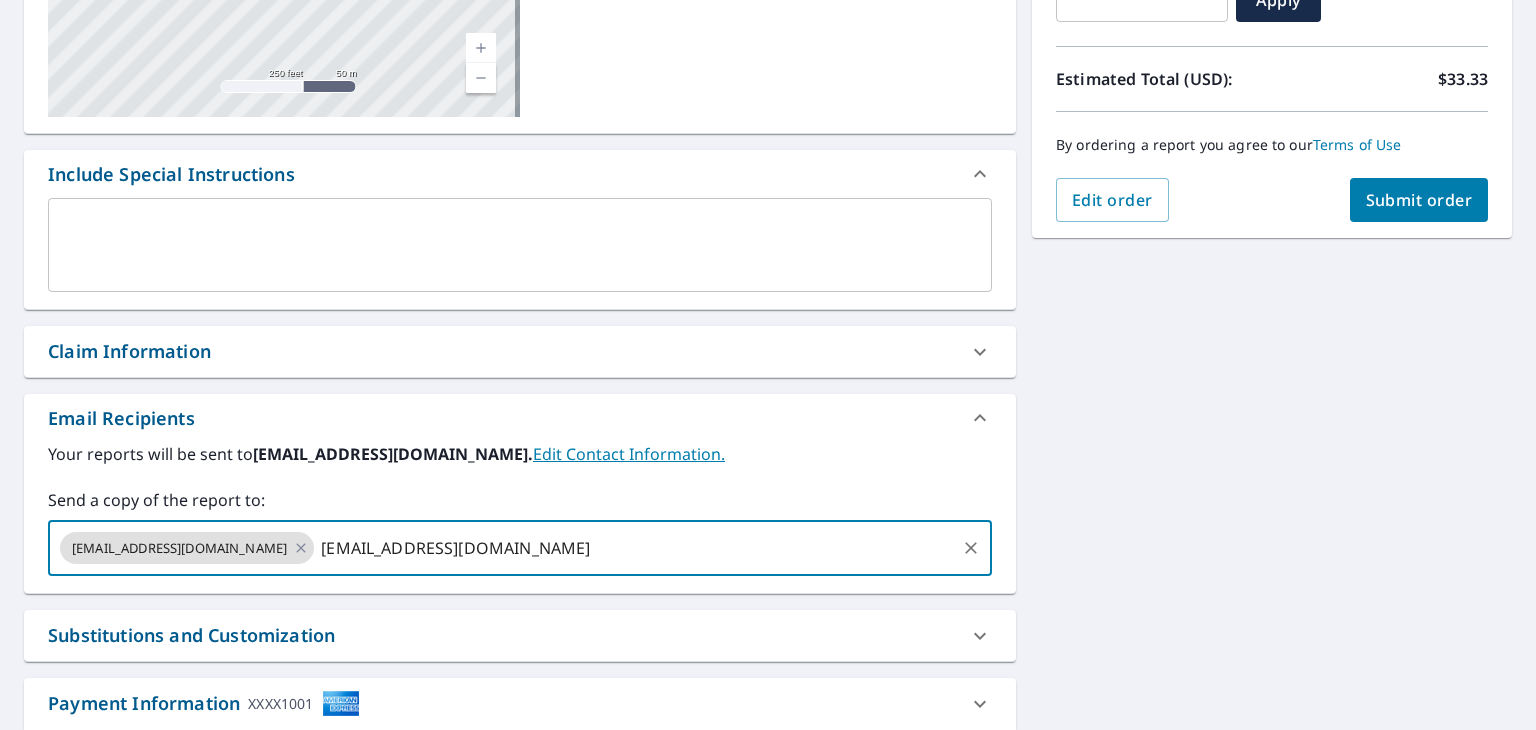 type 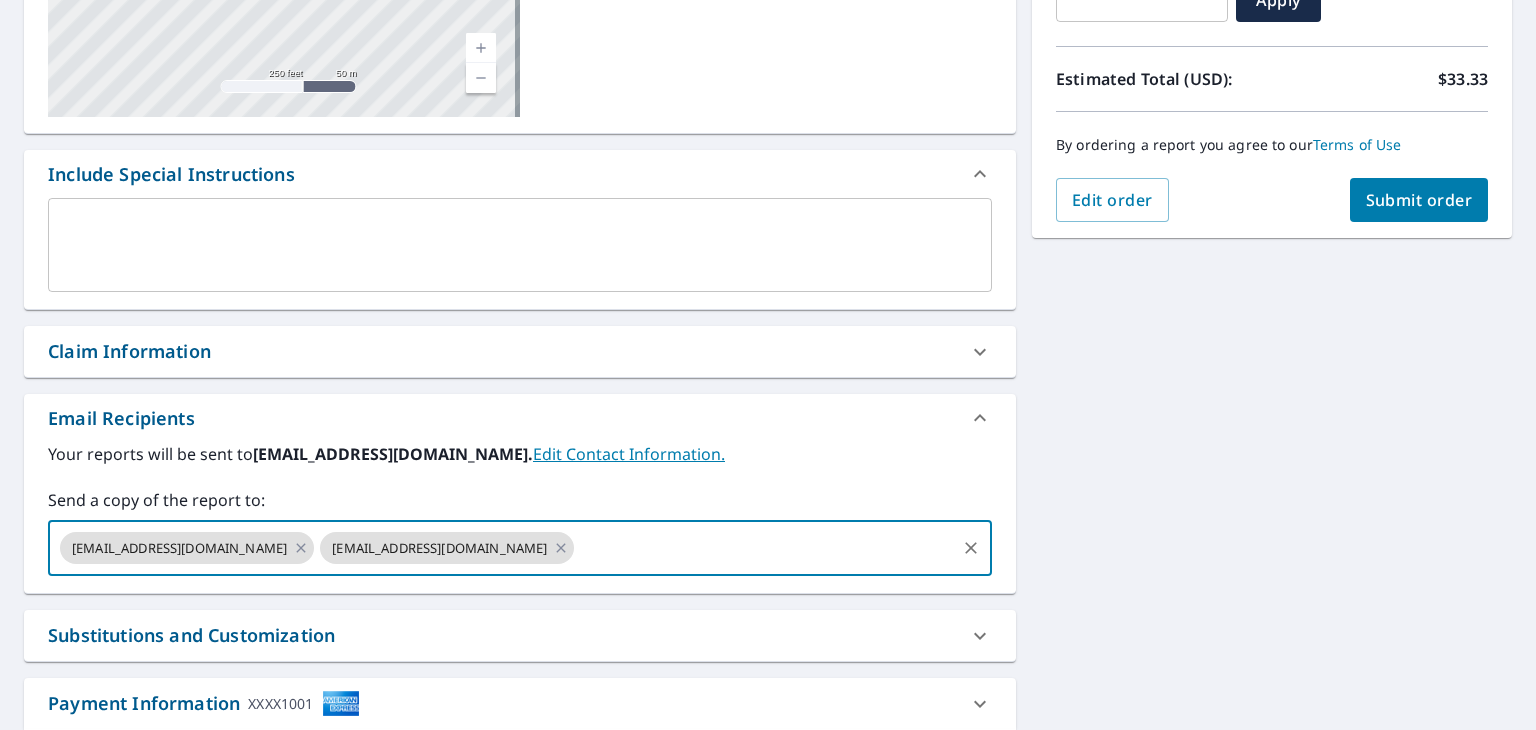 click at bounding box center (765, 548) 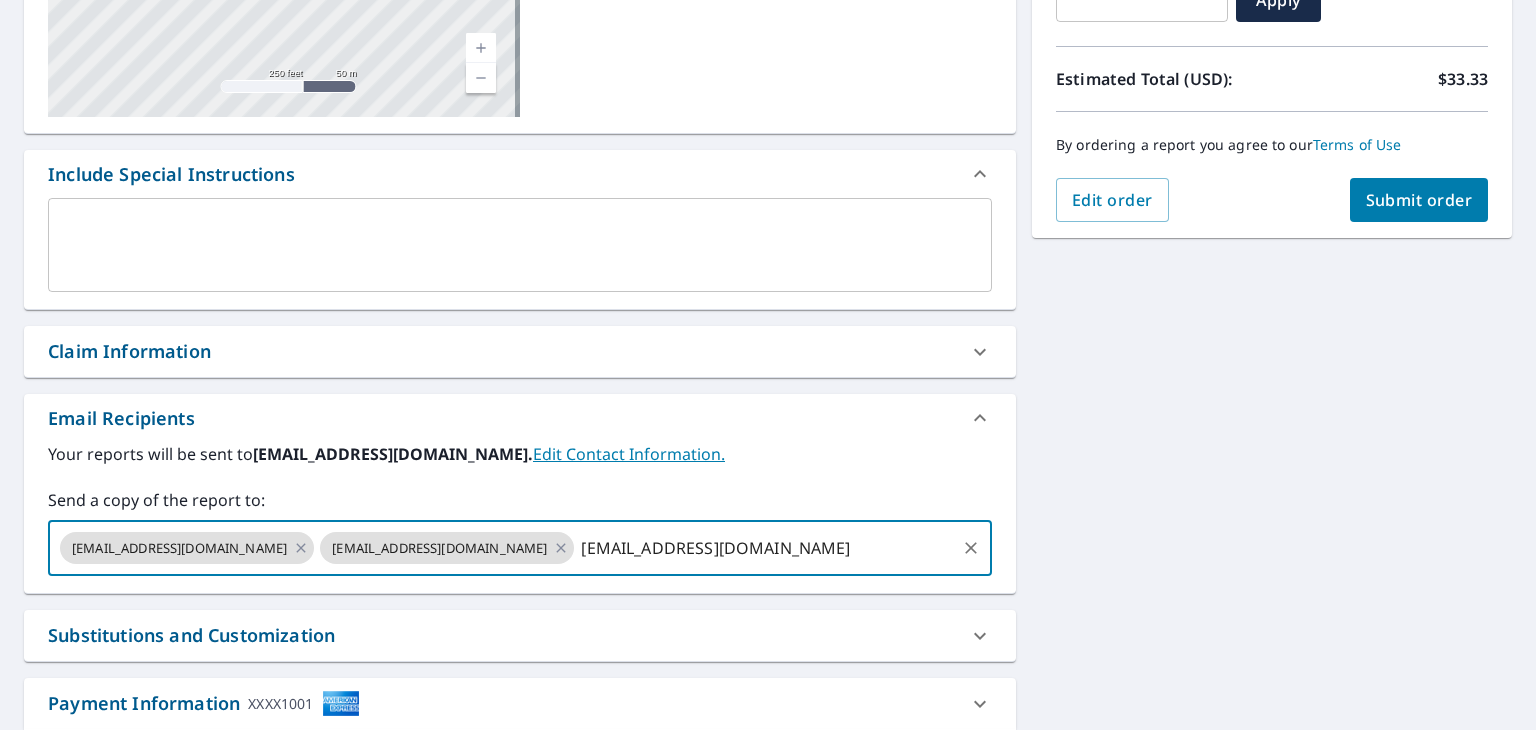 type 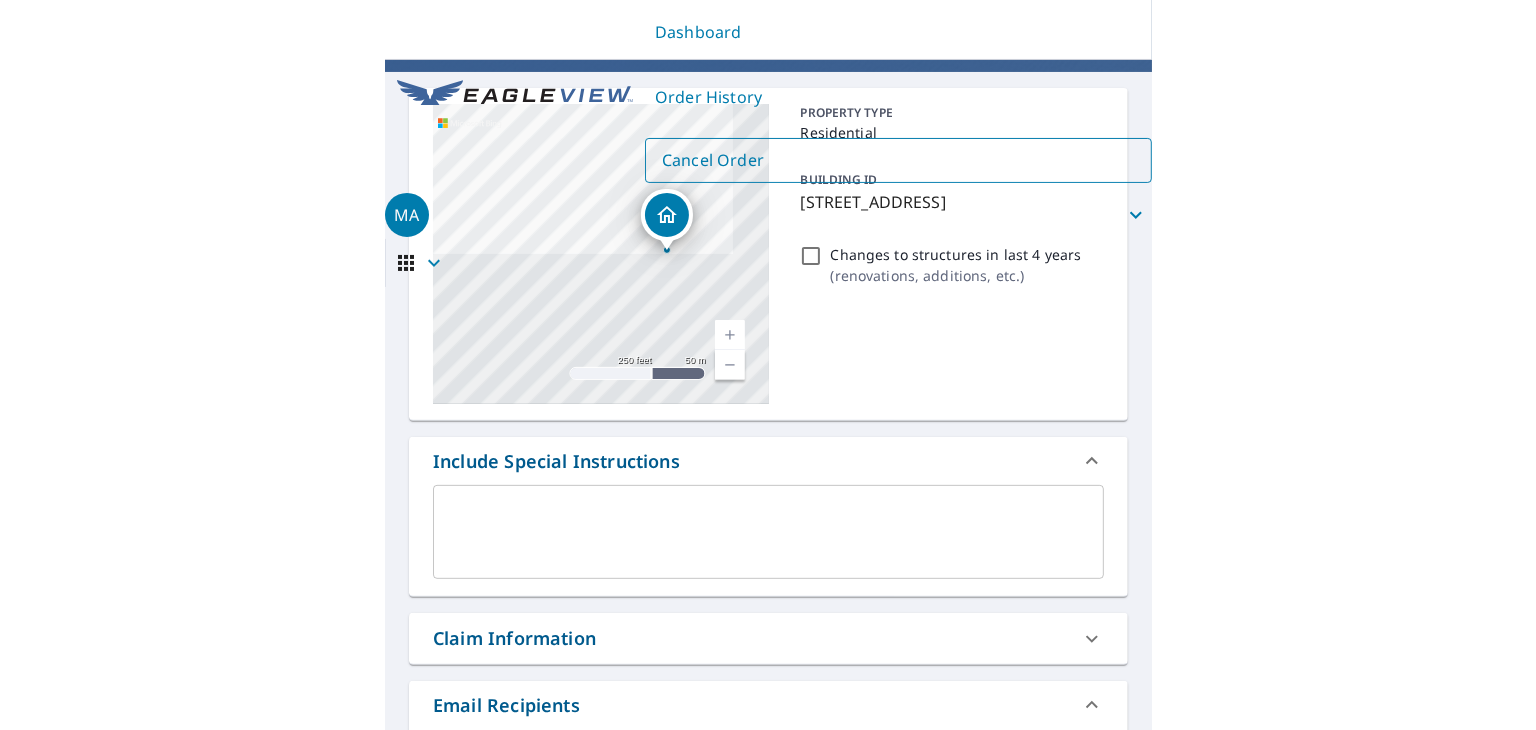 scroll, scrollTop: 87, scrollLeft: 0, axis: vertical 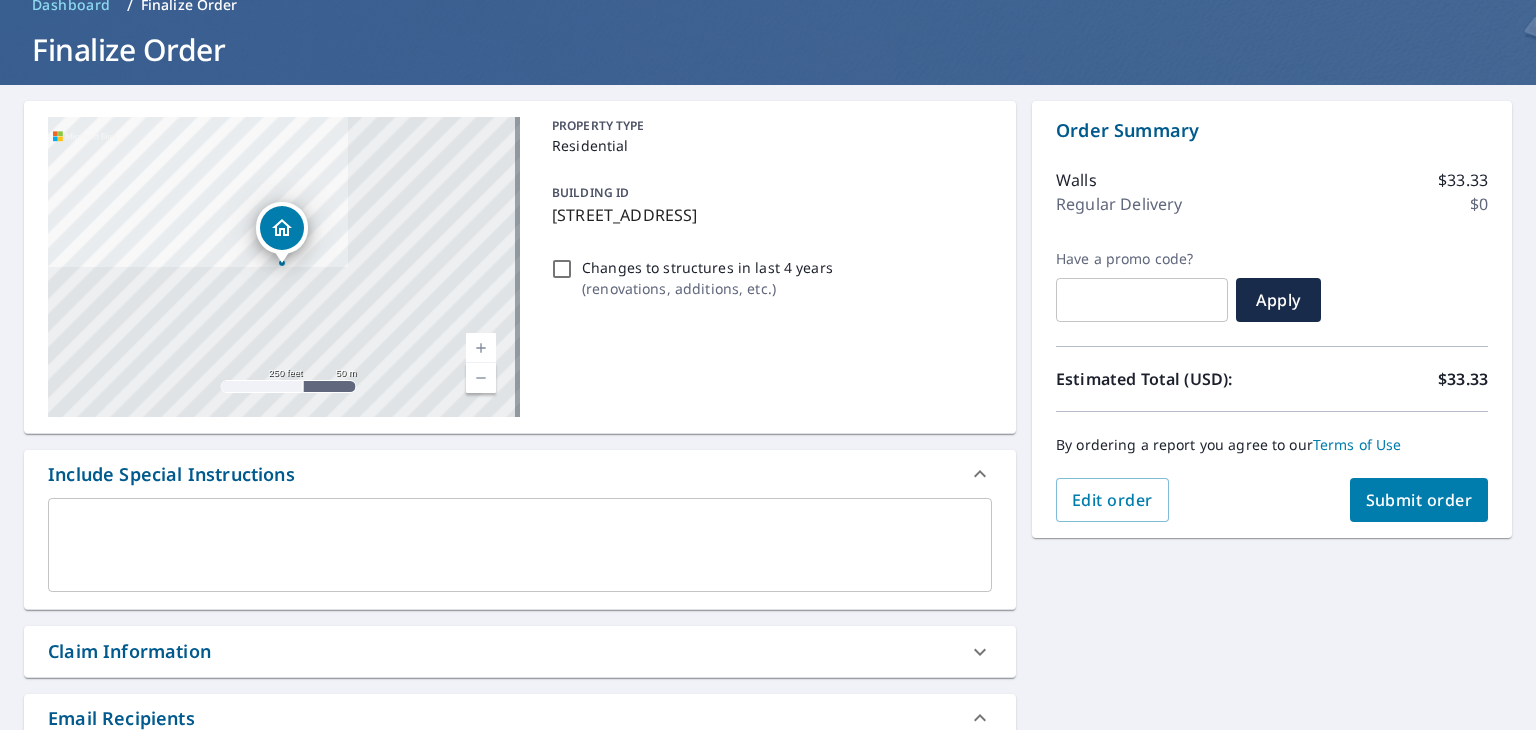 click on "Submit order" at bounding box center (1419, 500) 